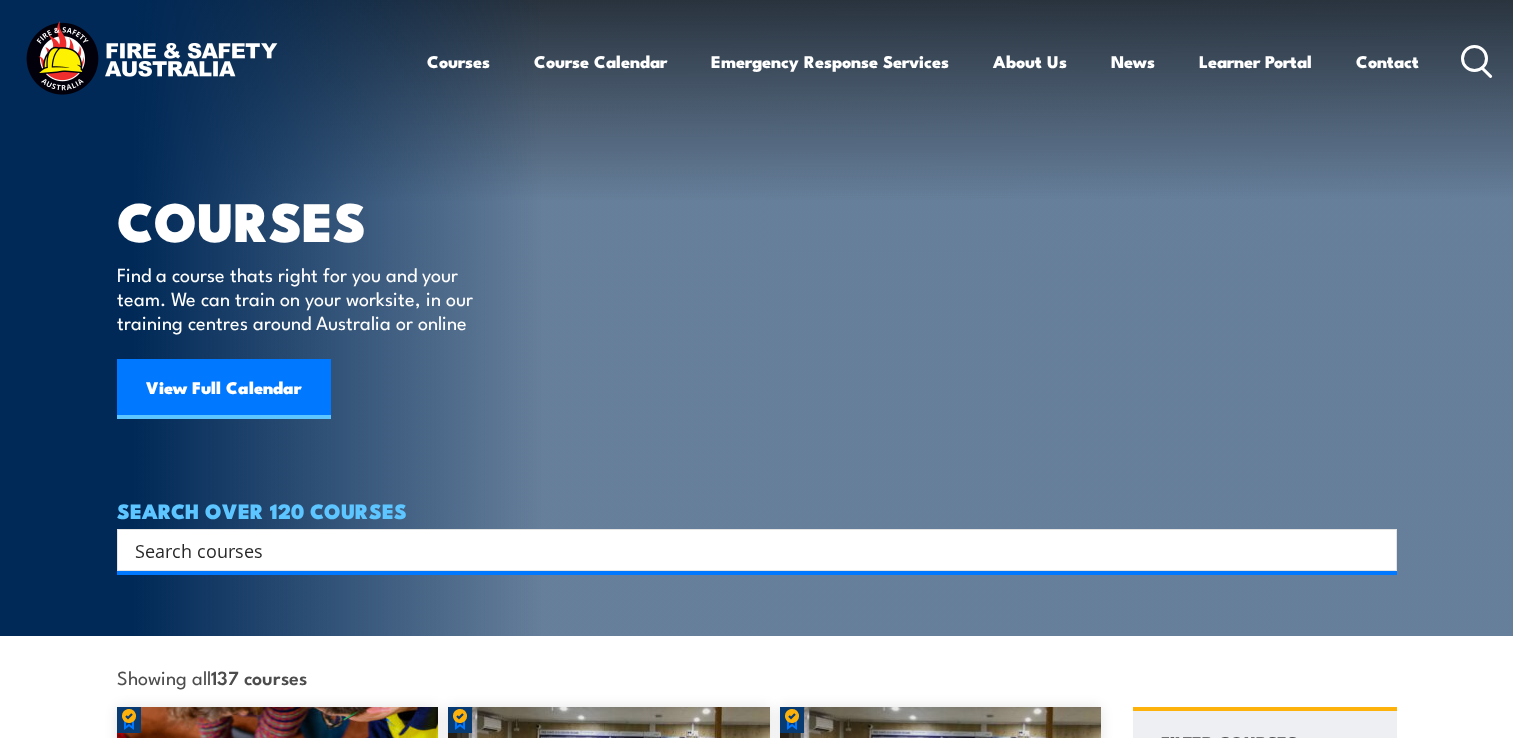 scroll, scrollTop: 0, scrollLeft: 0, axis: both 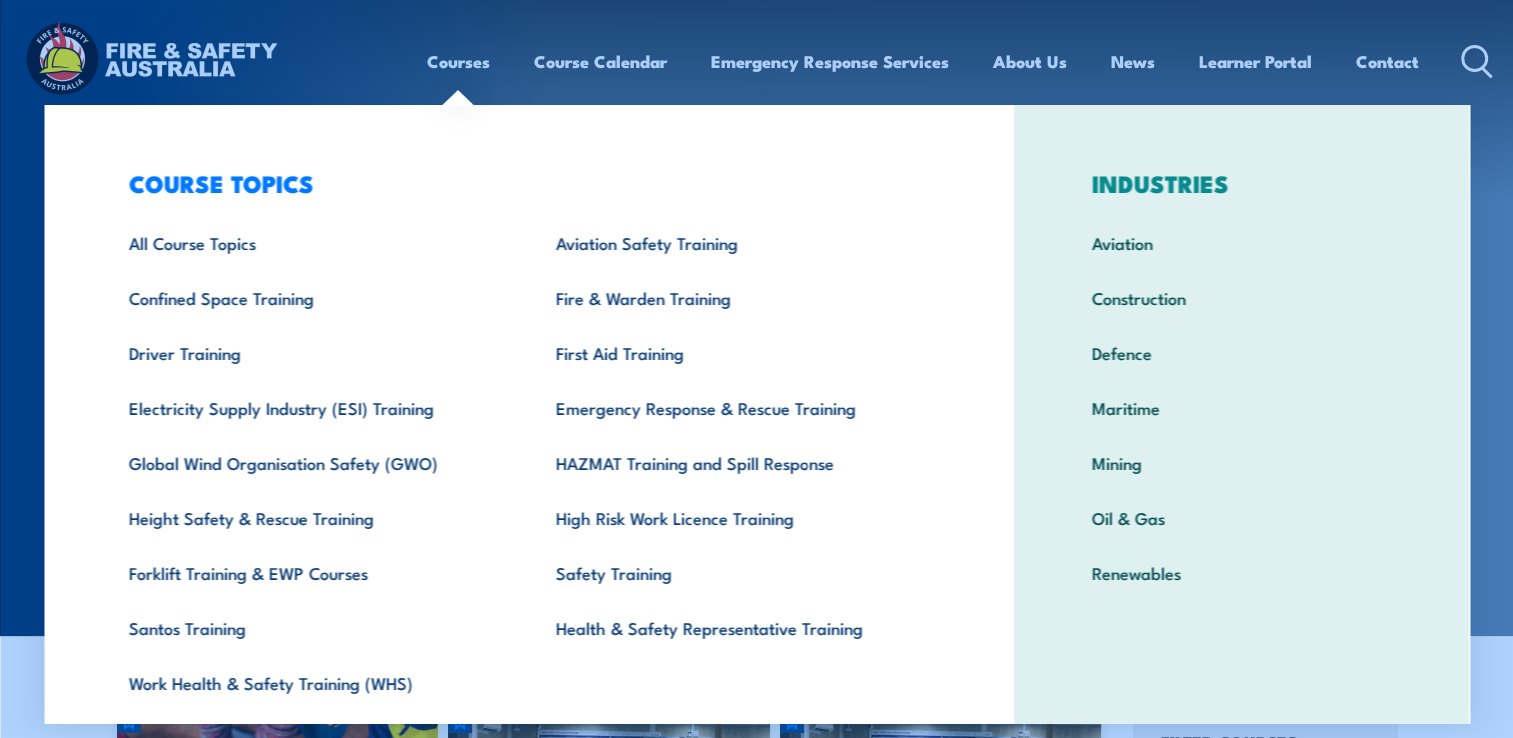 click on "Courses" at bounding box center (458, 61) 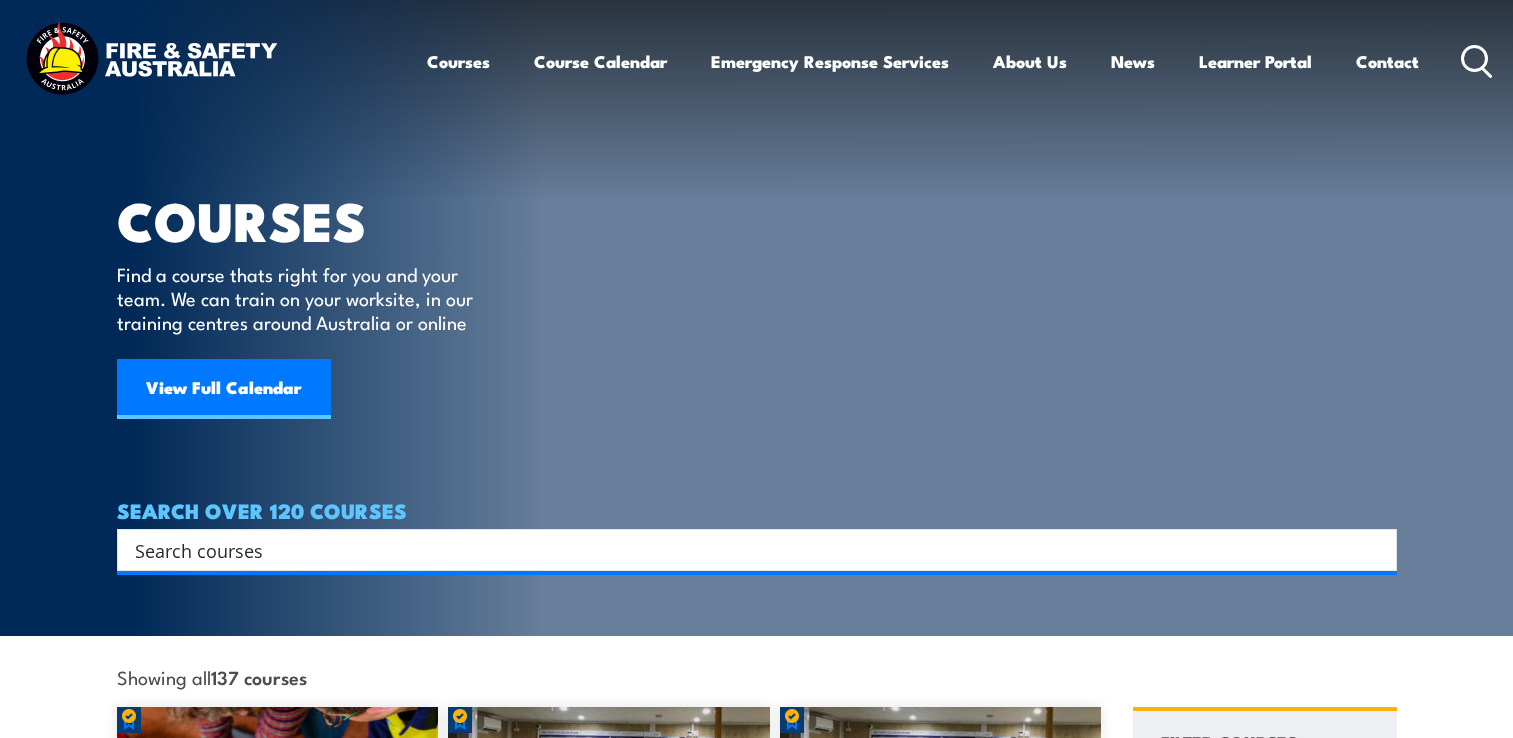 scroll, scrollTop: 0, scrollLeft: 0, axis: both 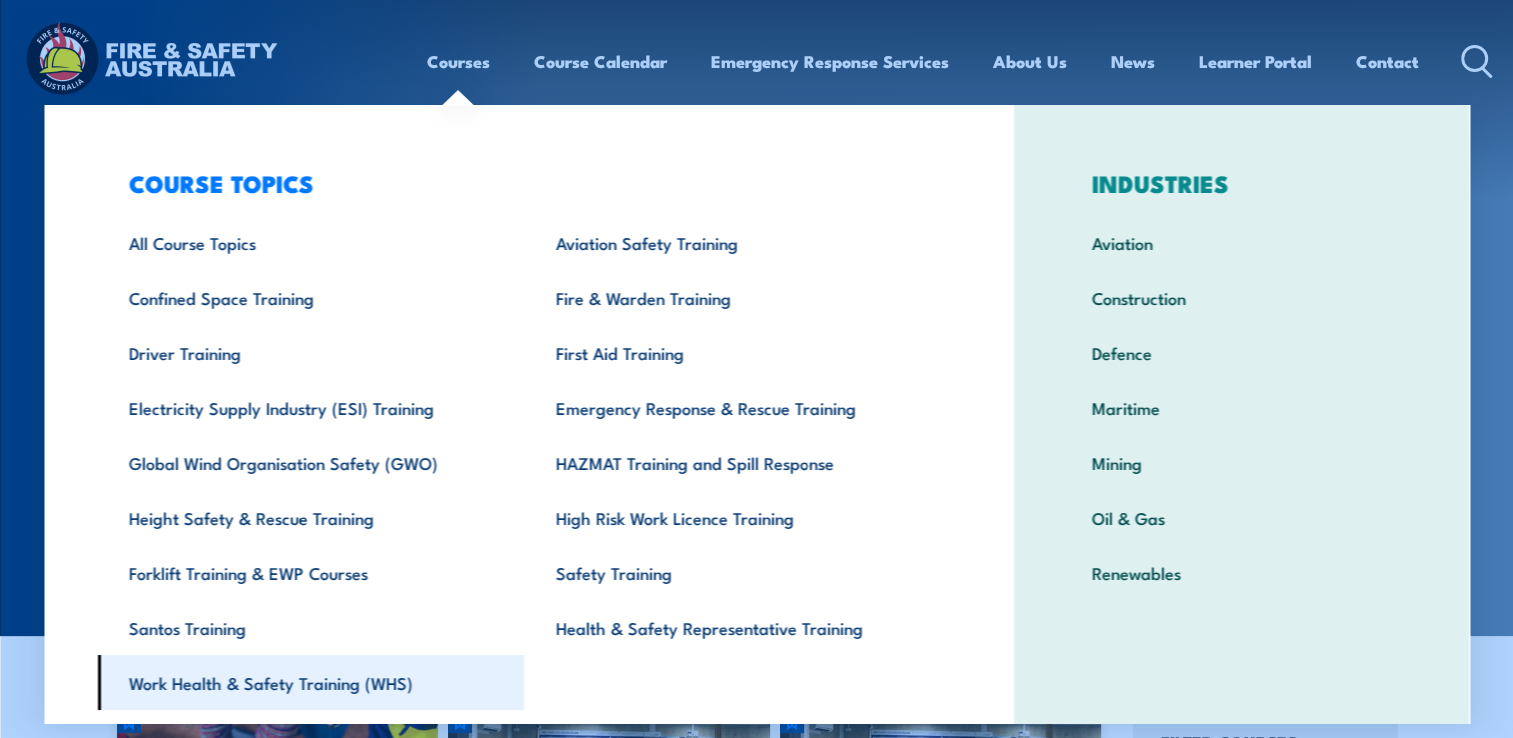 click on "Work Health & Safety Training (WHS)" at bounding box center [310, 682] 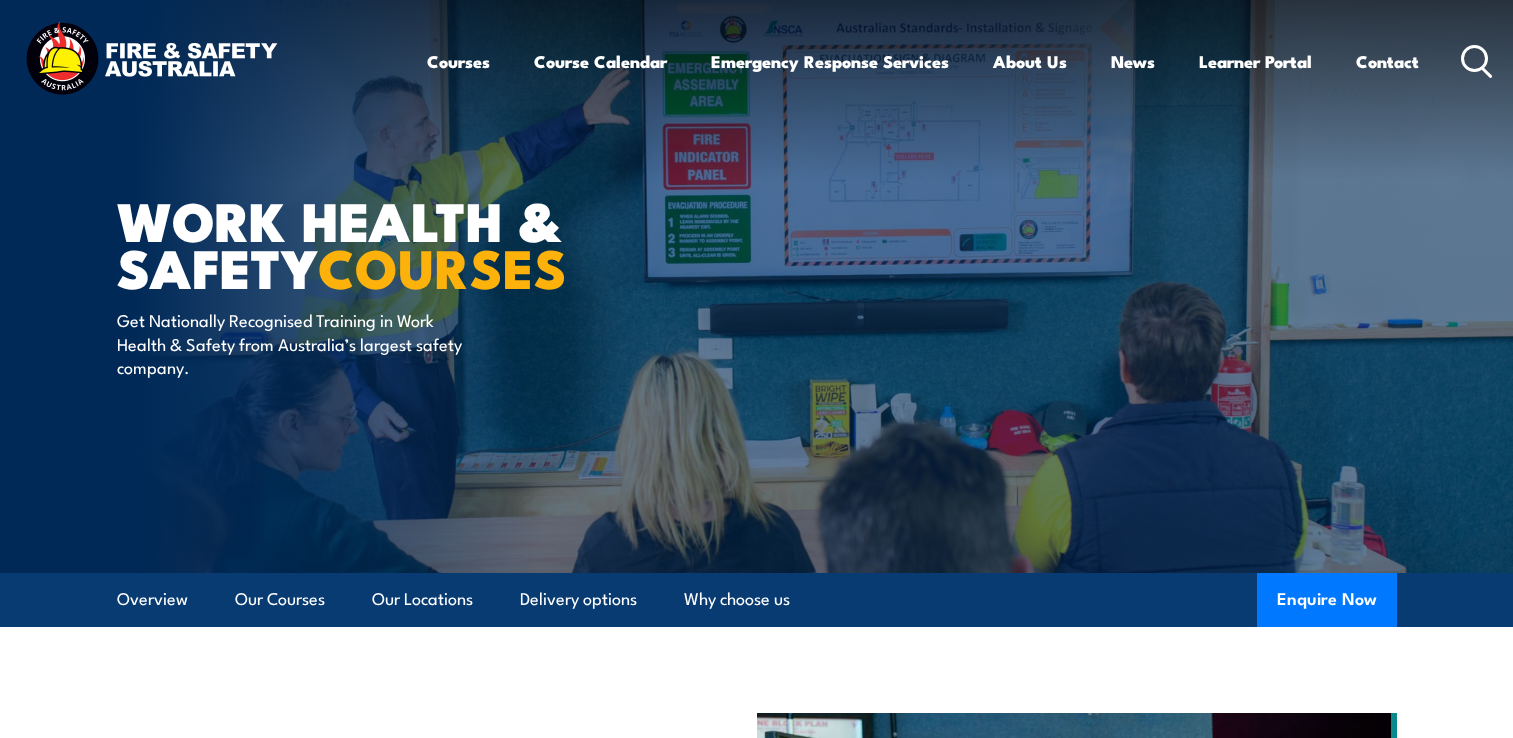 scroll, scrollTop: 0, scrollLeft: 0, axis: both 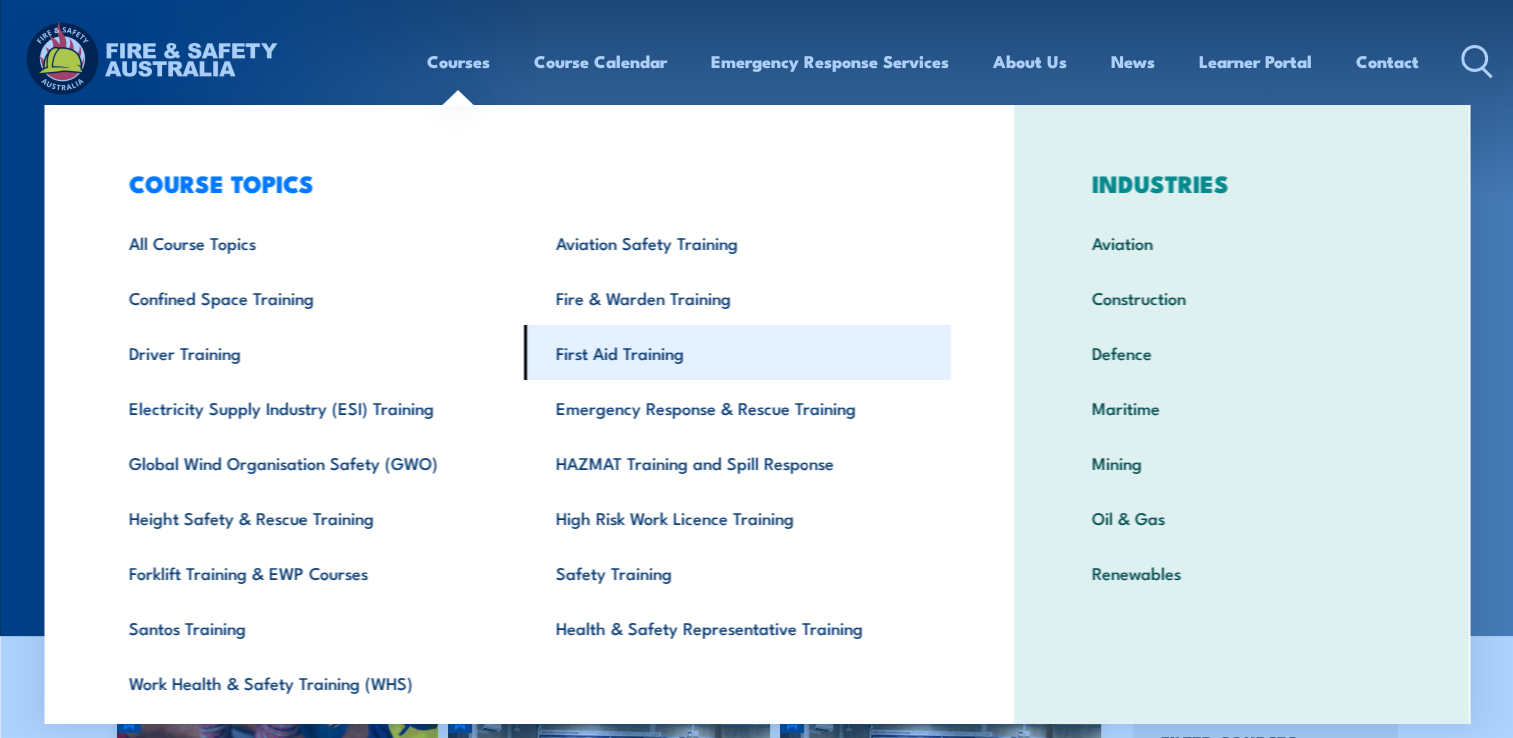 click on "First Aid Training" at bounding box center (737, 352) 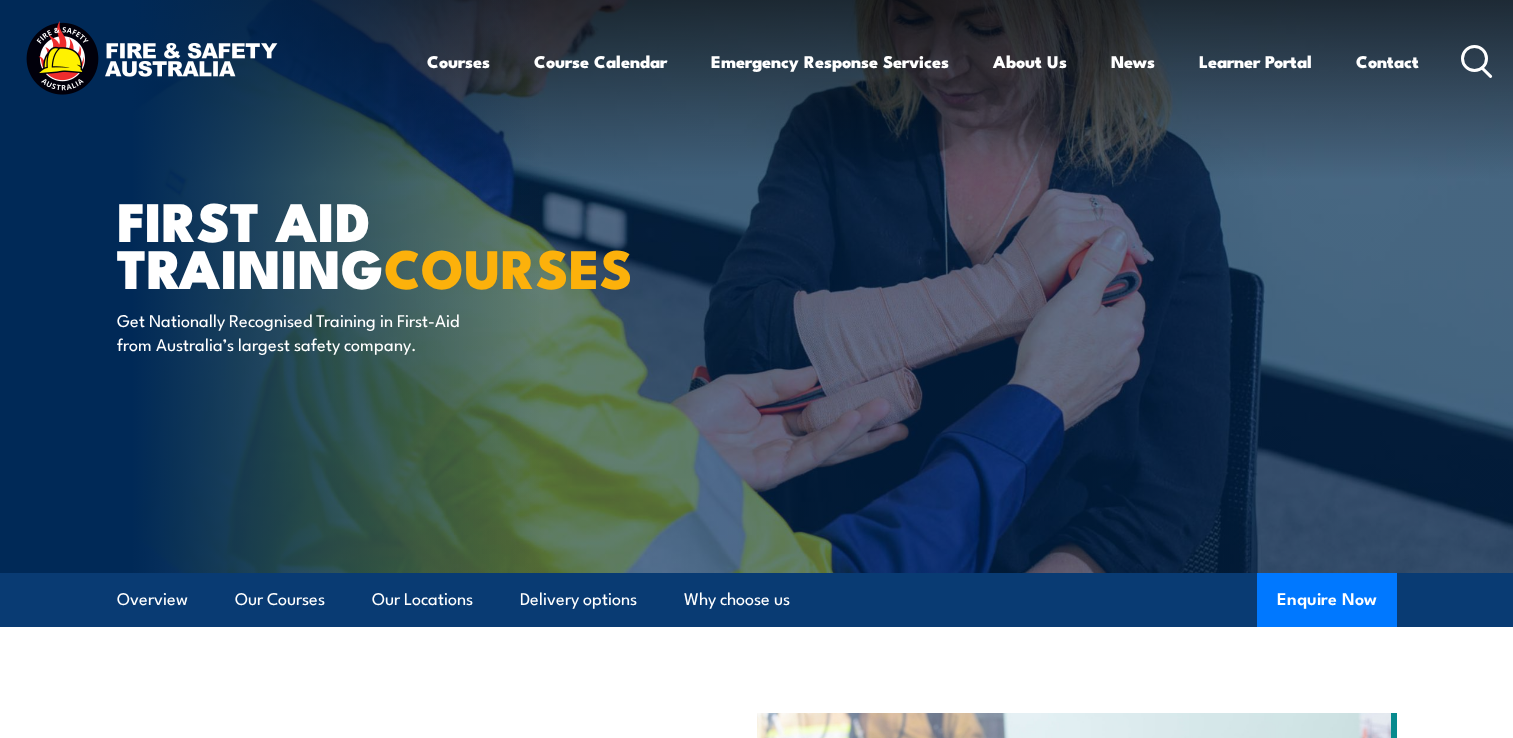 scroll, scrollTop: 0, scrollLeft: 0, axis: both 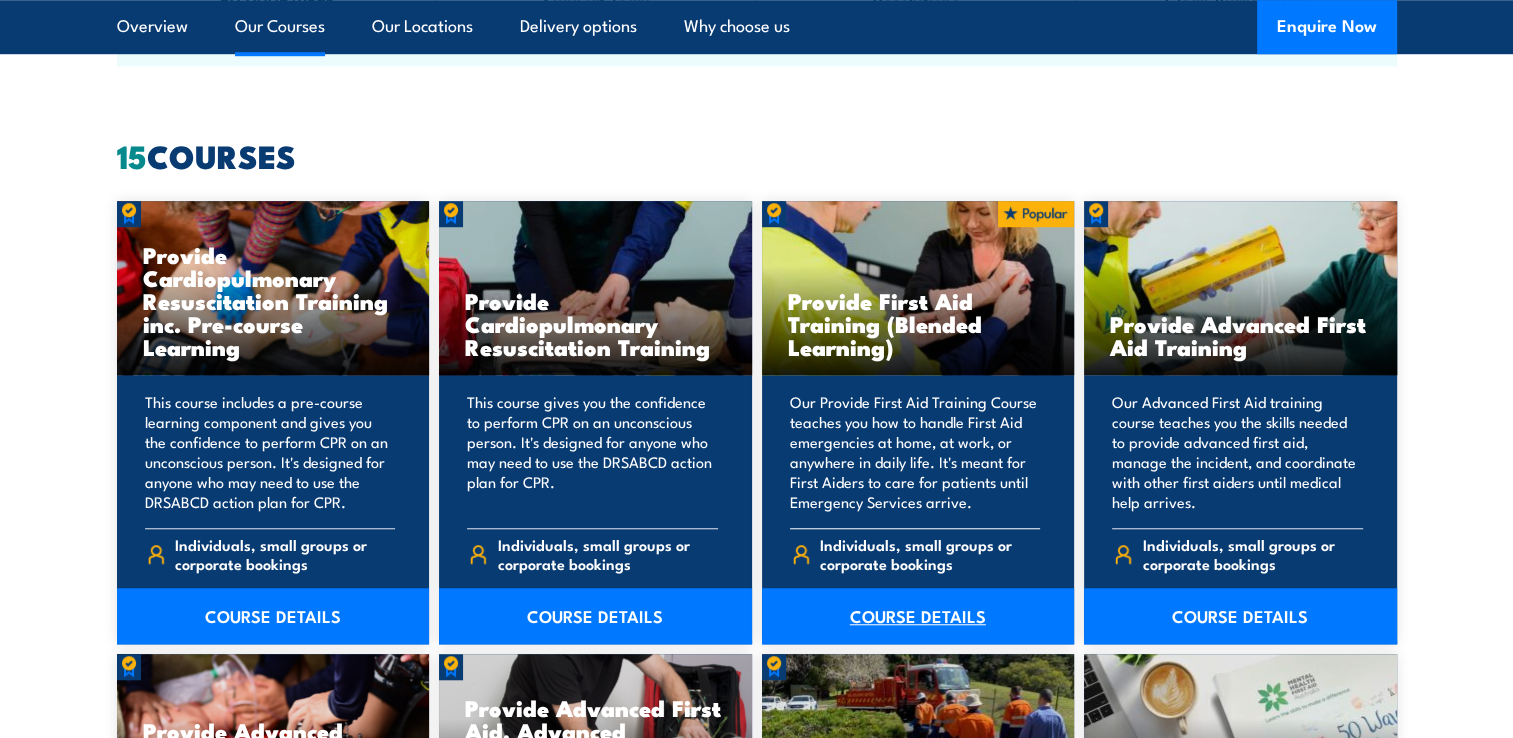 click on "COURSE DETAILS" at bounding box center (918, 616) 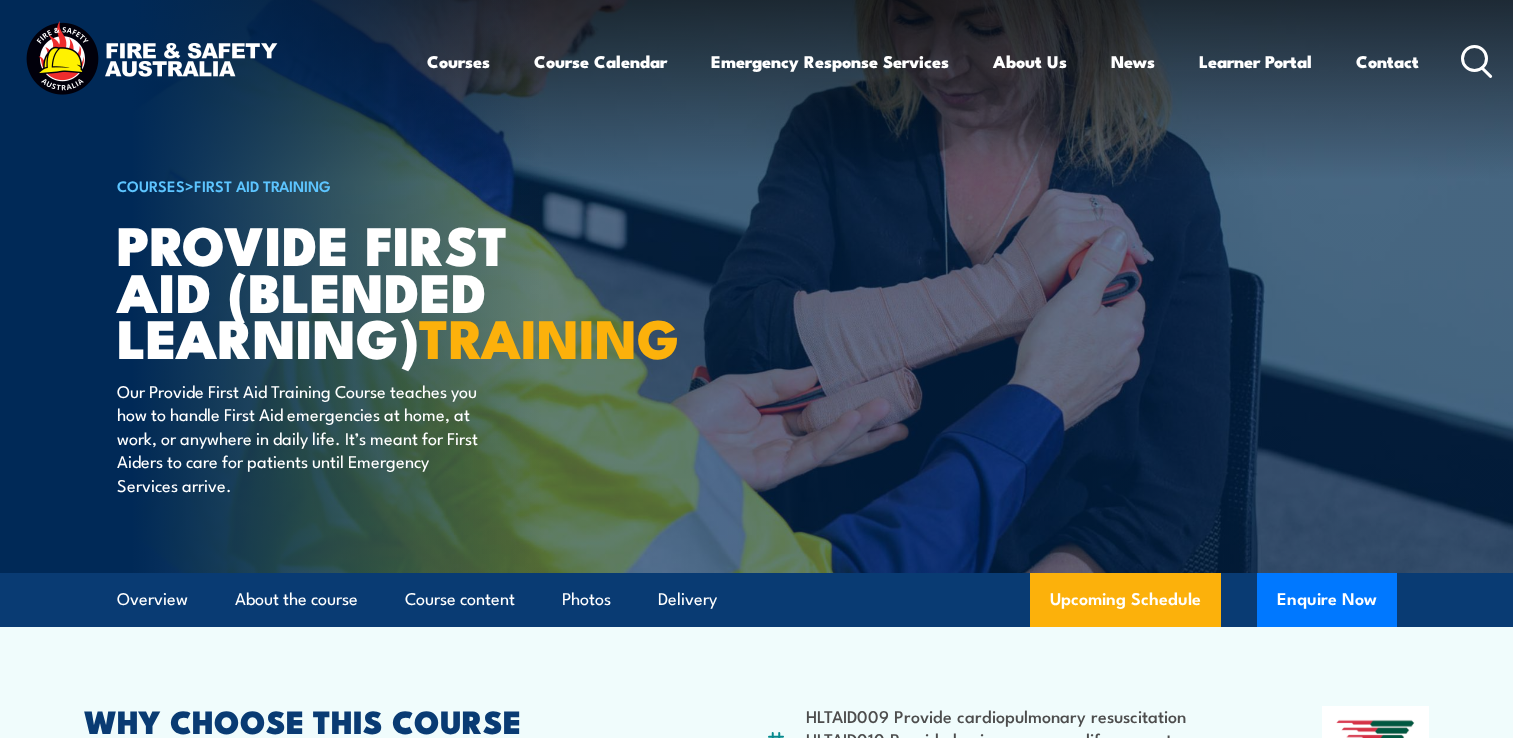scroll, scrollTop: 0, scrollLeft: 0, axis: both 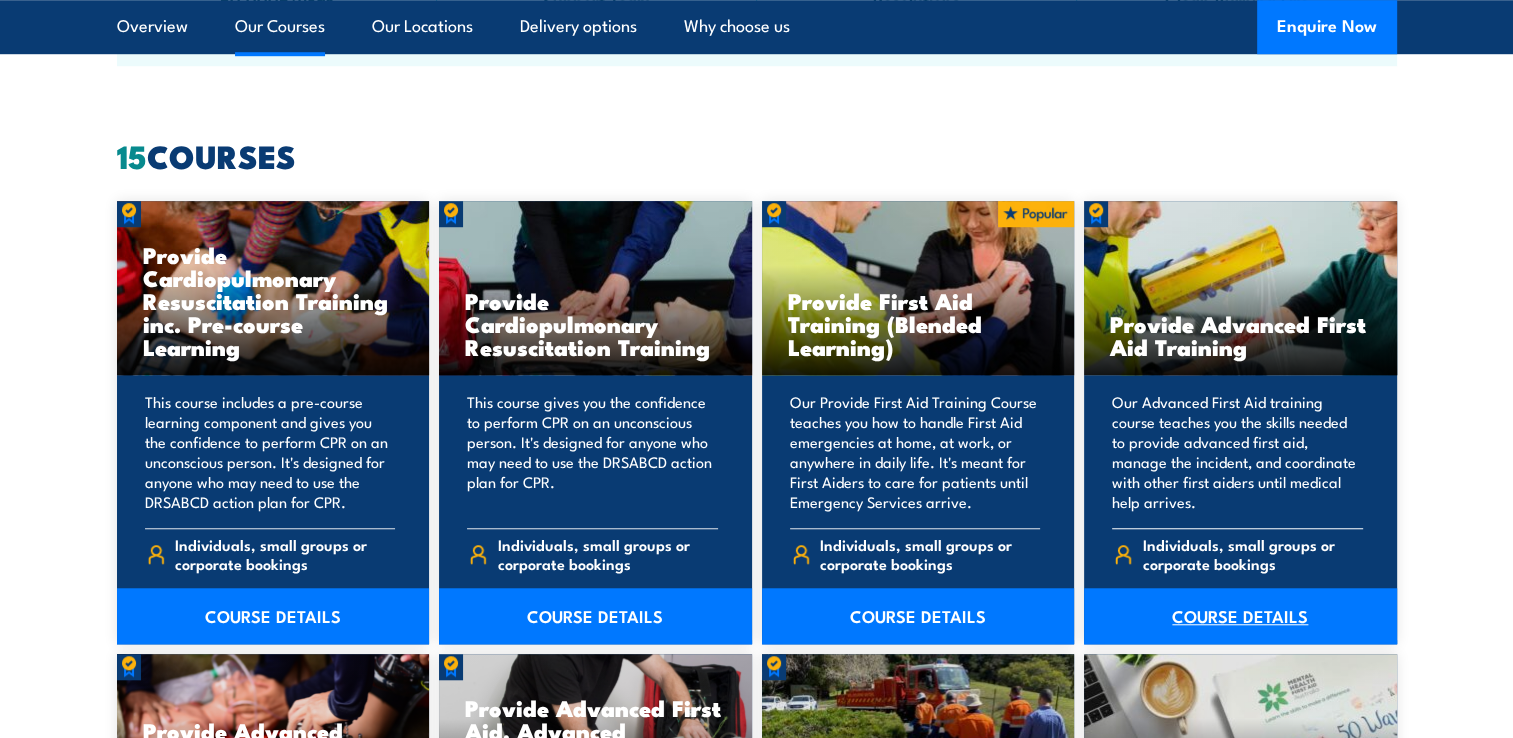 click on "COURSE DETAILS" at bounding box center [1240, 616] 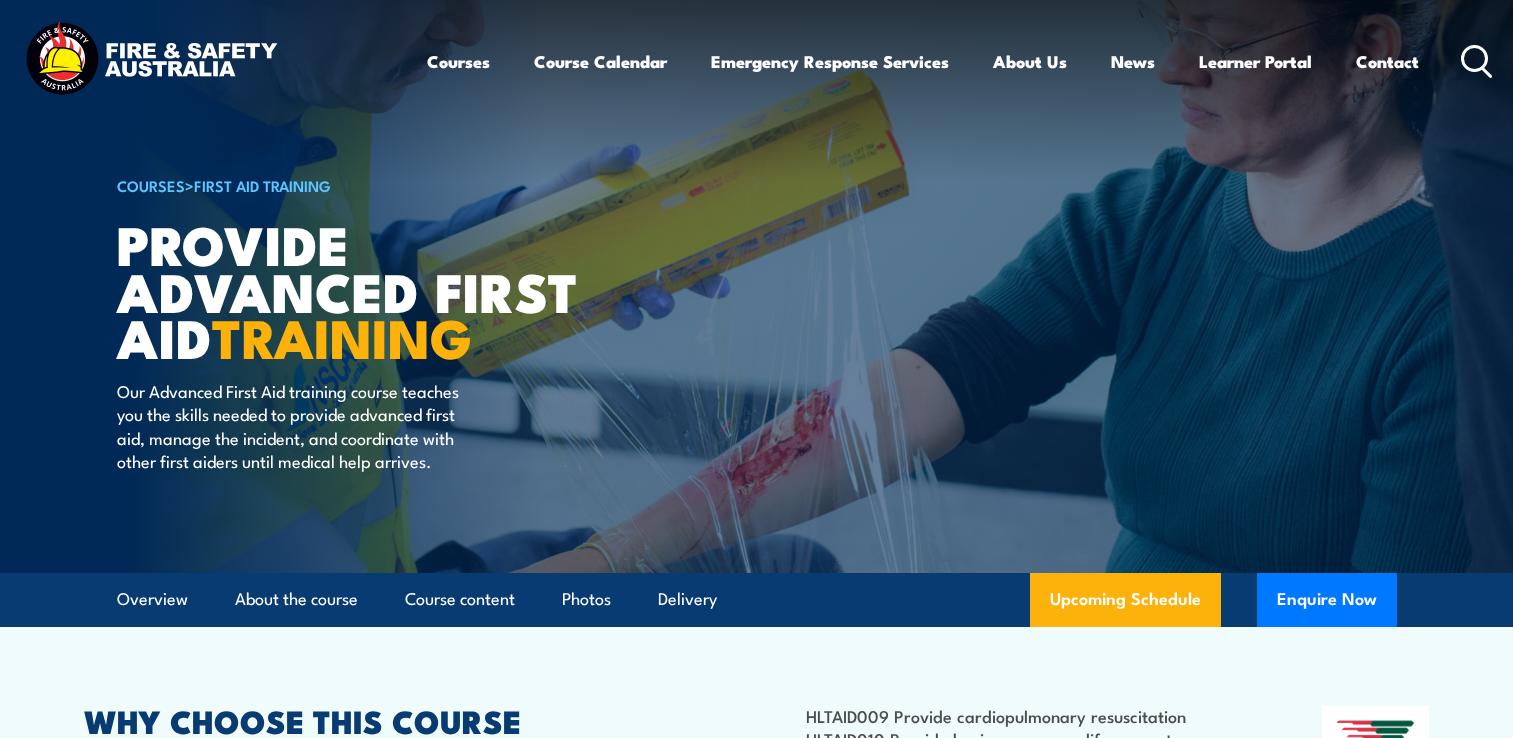 scroll, scrollTop: 0, scrollLeft: 0, axis: both 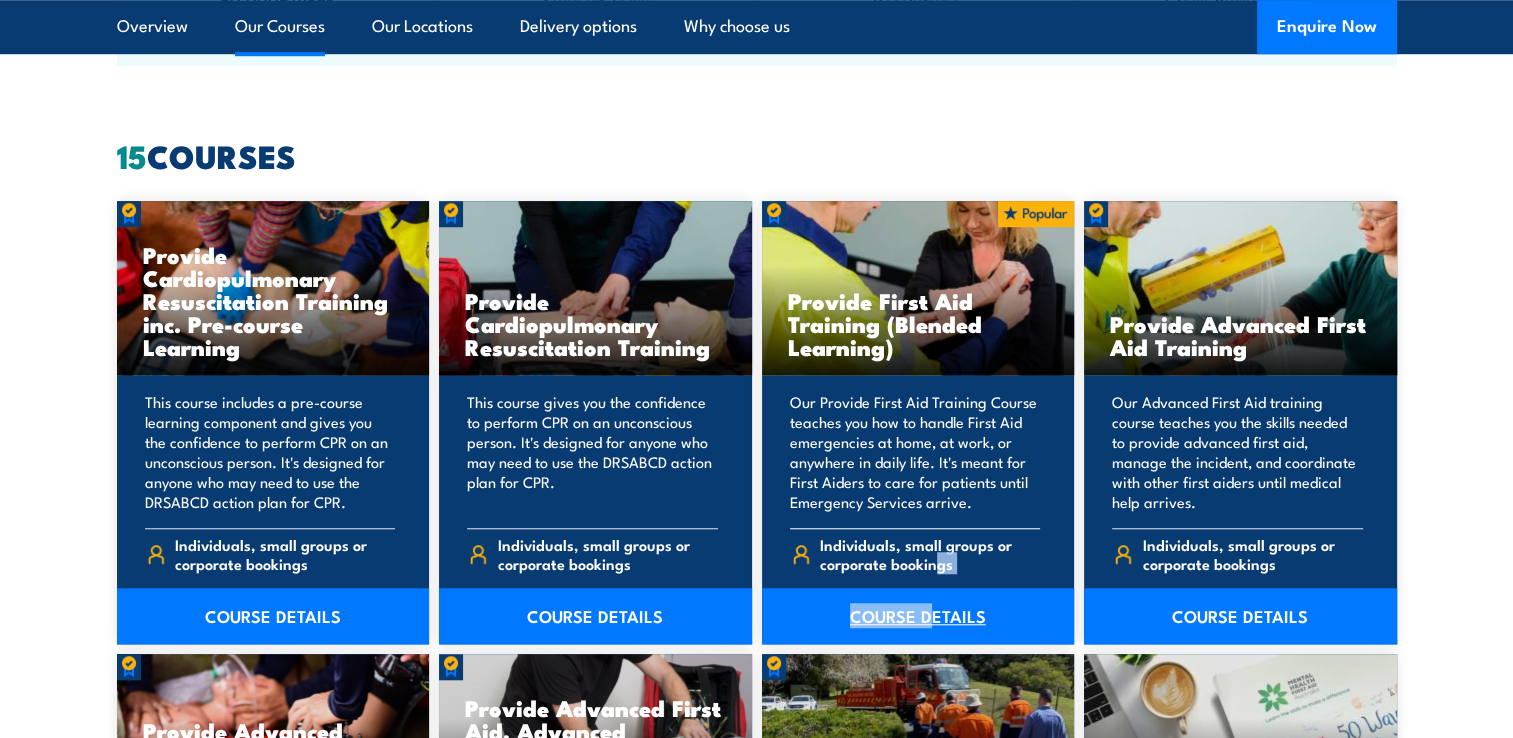 drag, startPoint x: 932, startPoint y: 583, endPoint x: 925, endPoint y: 600, distance: 18.384777 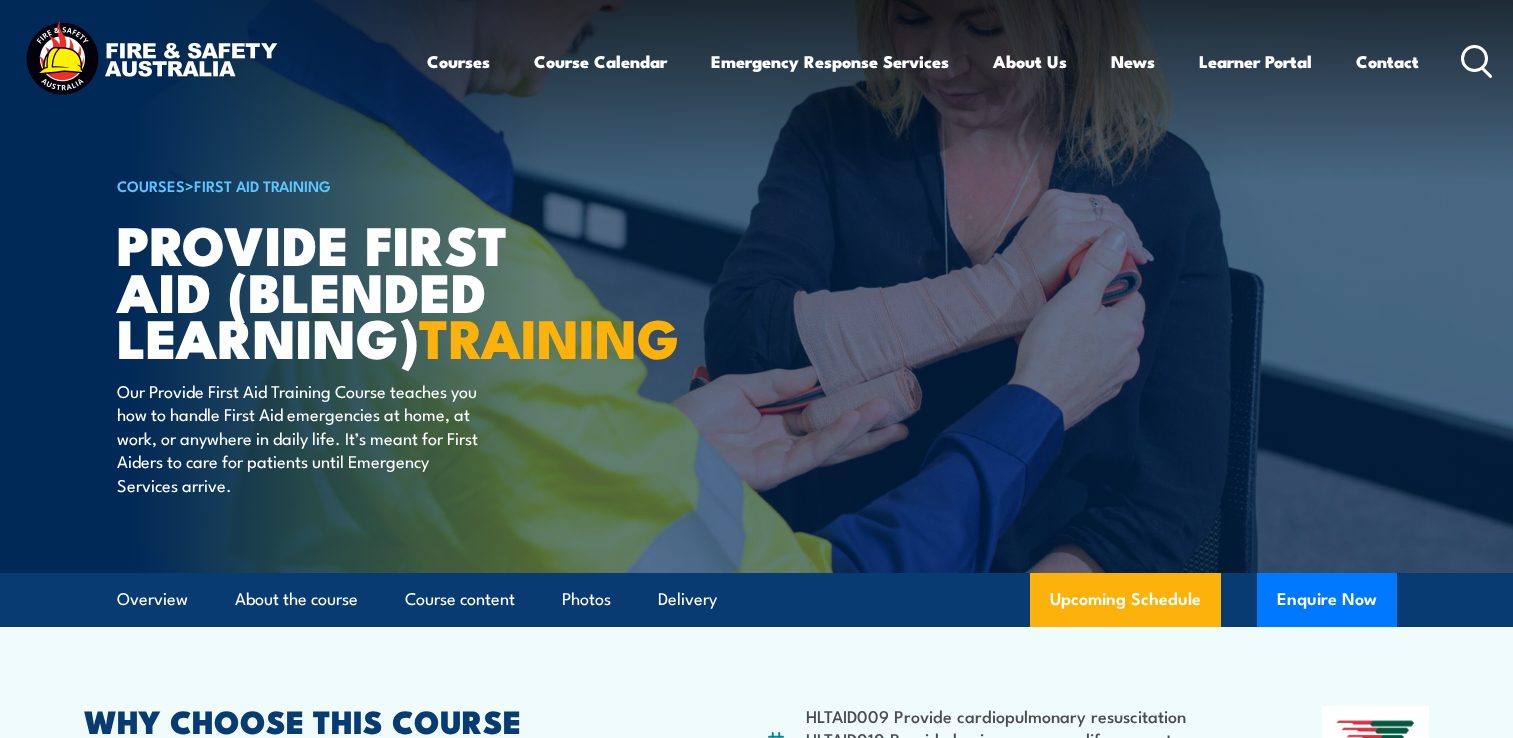 scroll, scrollTop: 0, scrollLeft: 0, axis: both 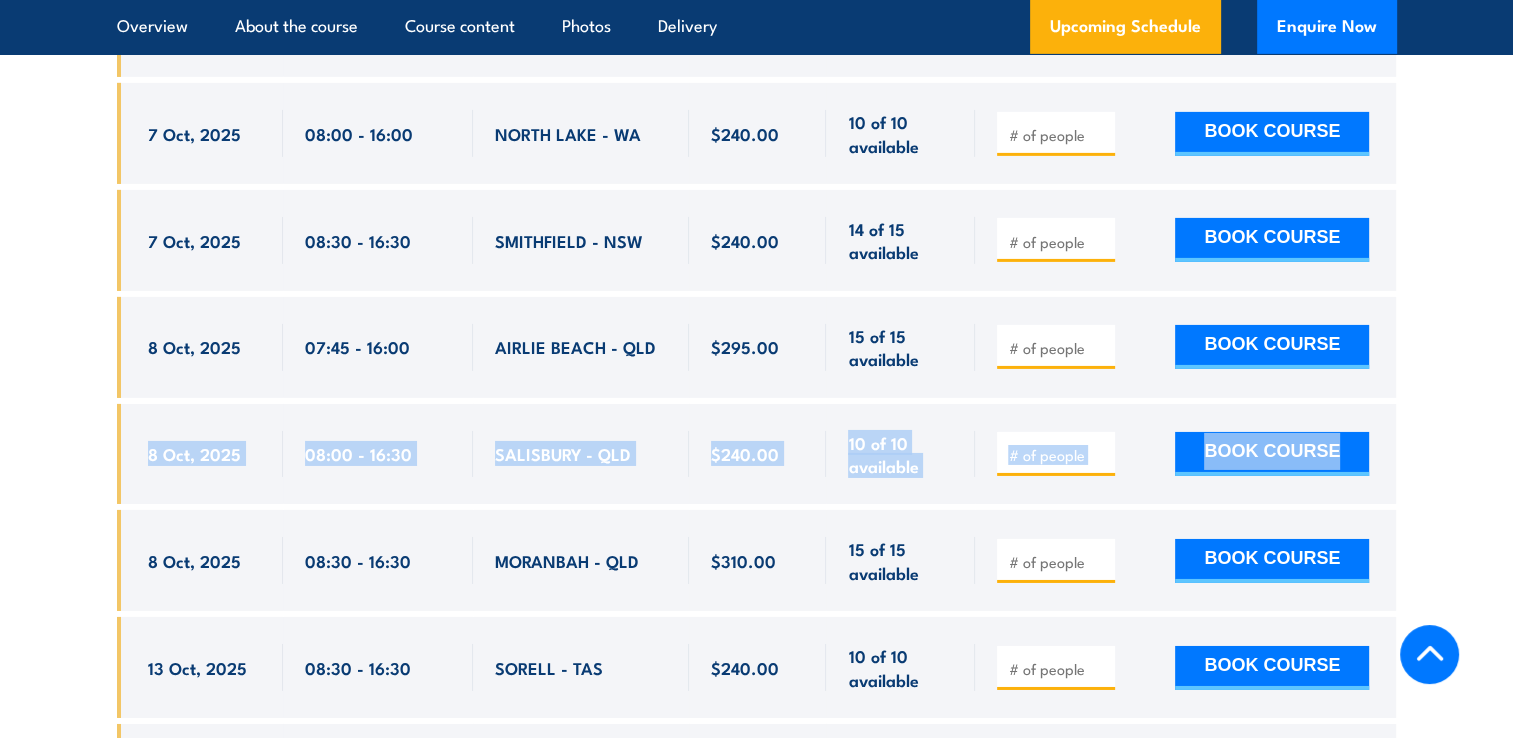 drag, startPoint x: 1511, startPoint y: 474, endPoint x: 1519, endPoint y: 347, distance: 127.25172 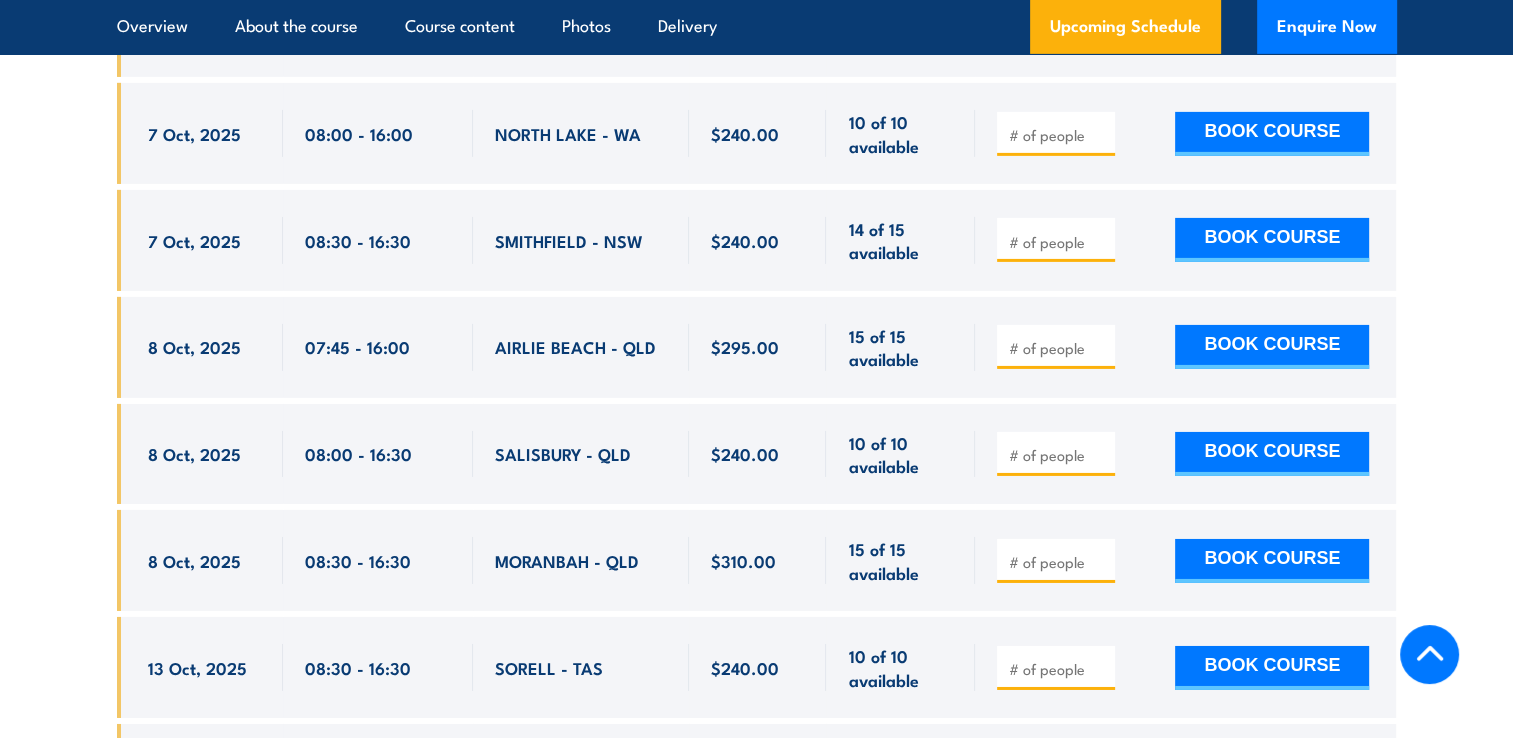 drag, startPoint x: 1519, startPoint y: 347, endPoint x: 1512, endPoint y: 470, distance: 123.19903 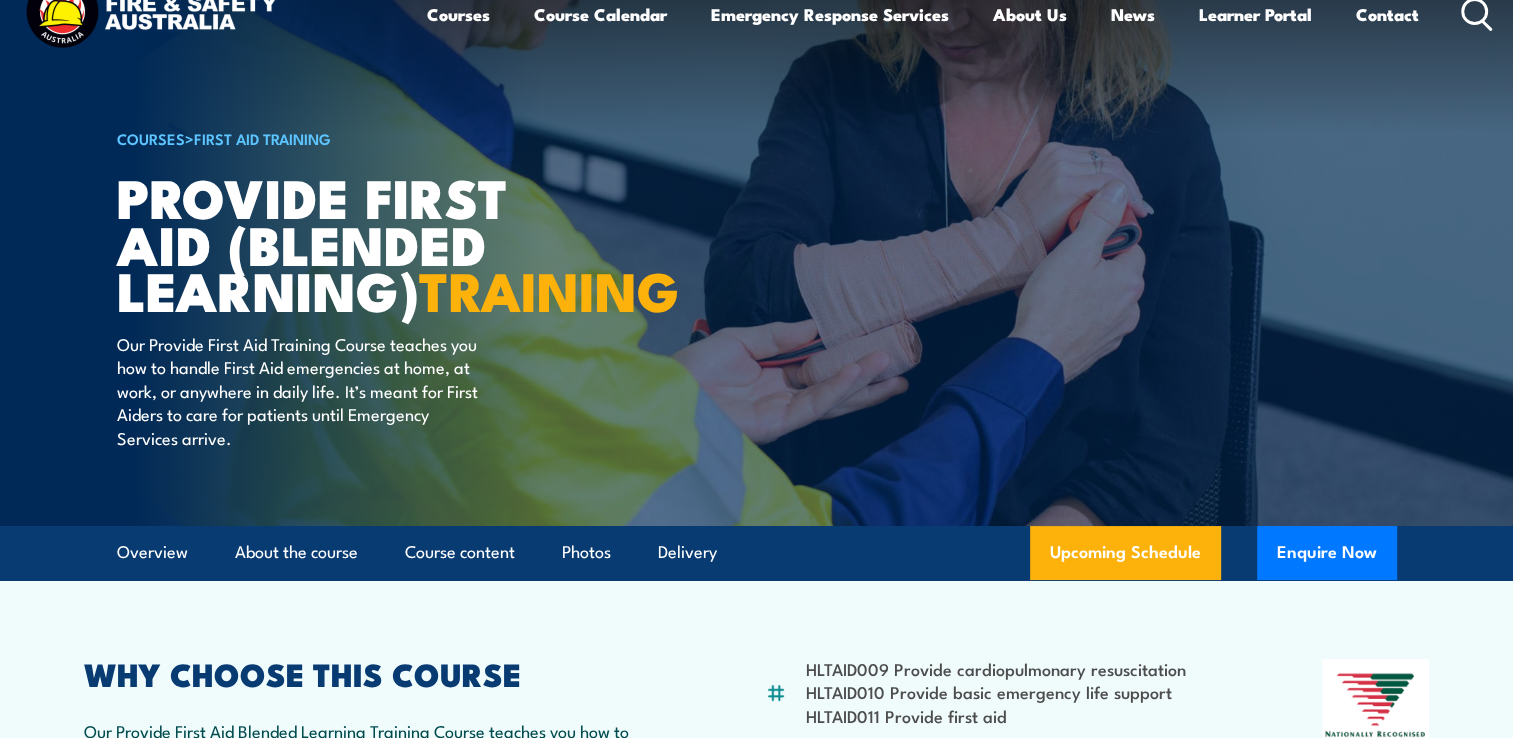 scroll, scrollTop: 0, scrollLeft: 0, axis: both 